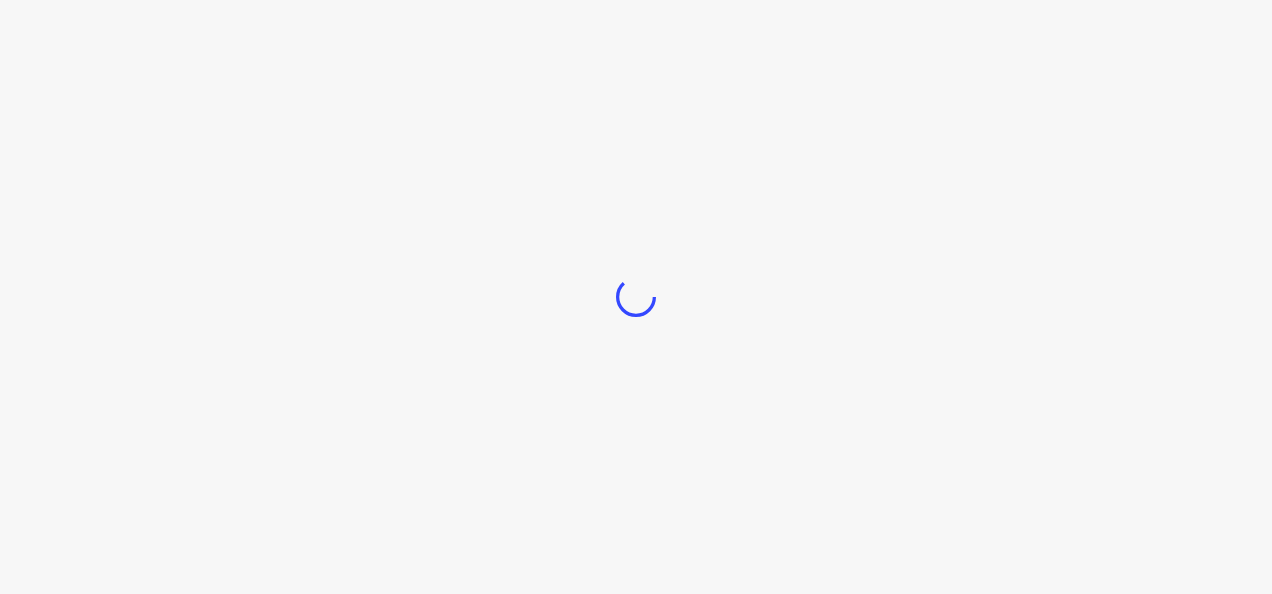scroll, scrollTop: 0, scrollLeft: 0, axis: both 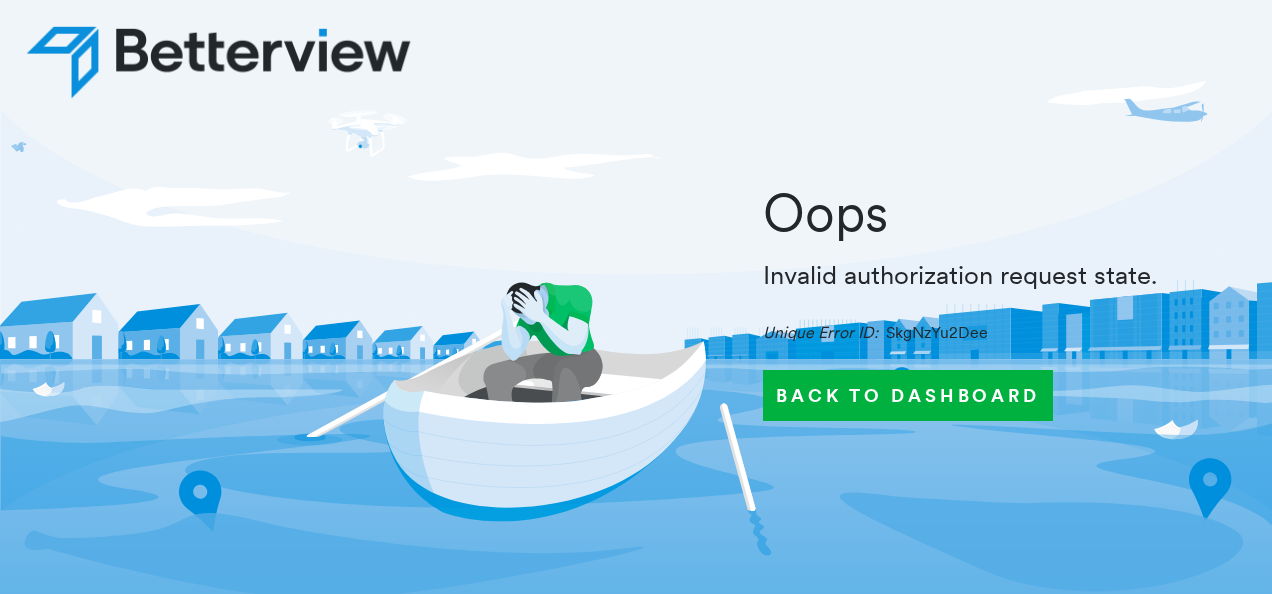 click on "Back to Dashboard" at bounding box center (908, 395) 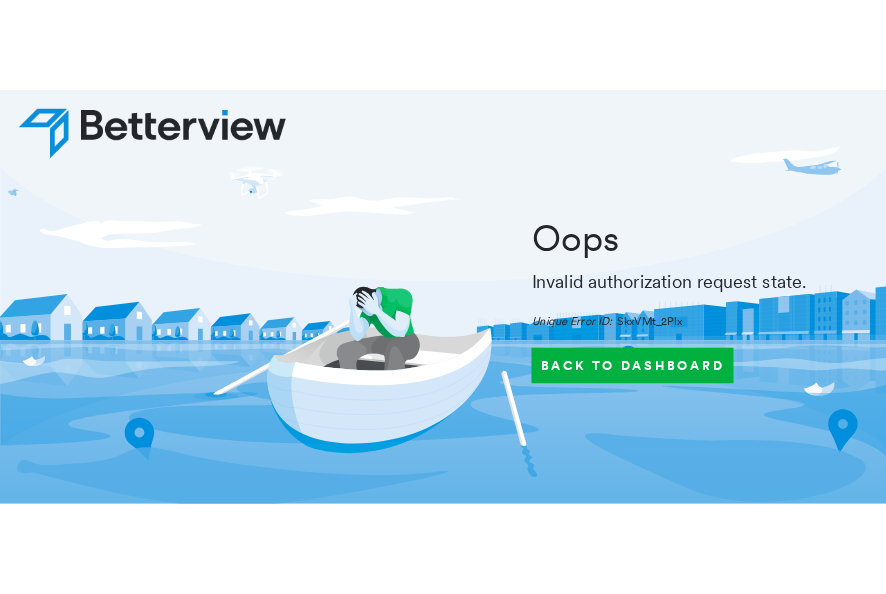 scroll, scrollTop: 0, scrollLeft: 0, axis: both 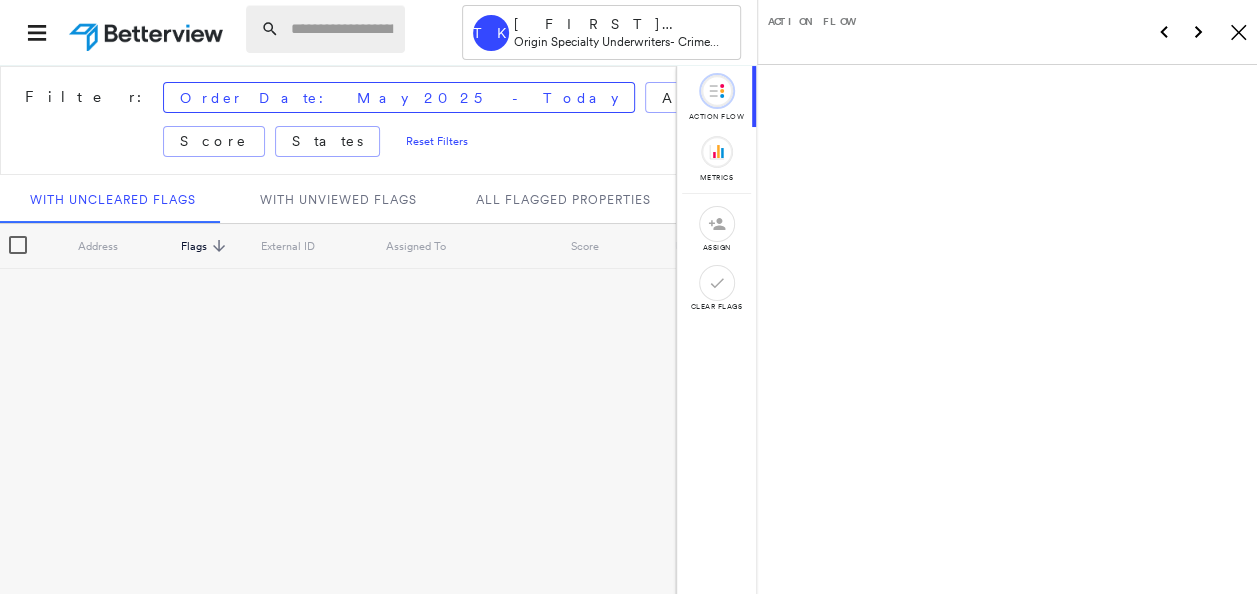 click at bounding box center [325, 29] 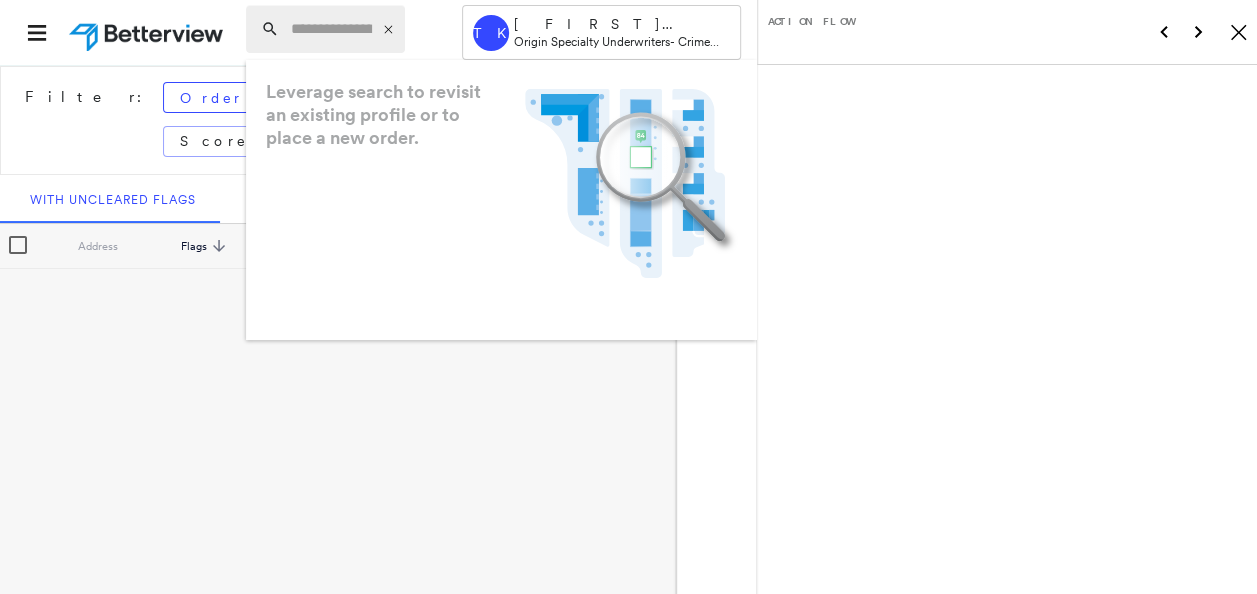 click at bounding box center [331, 29] 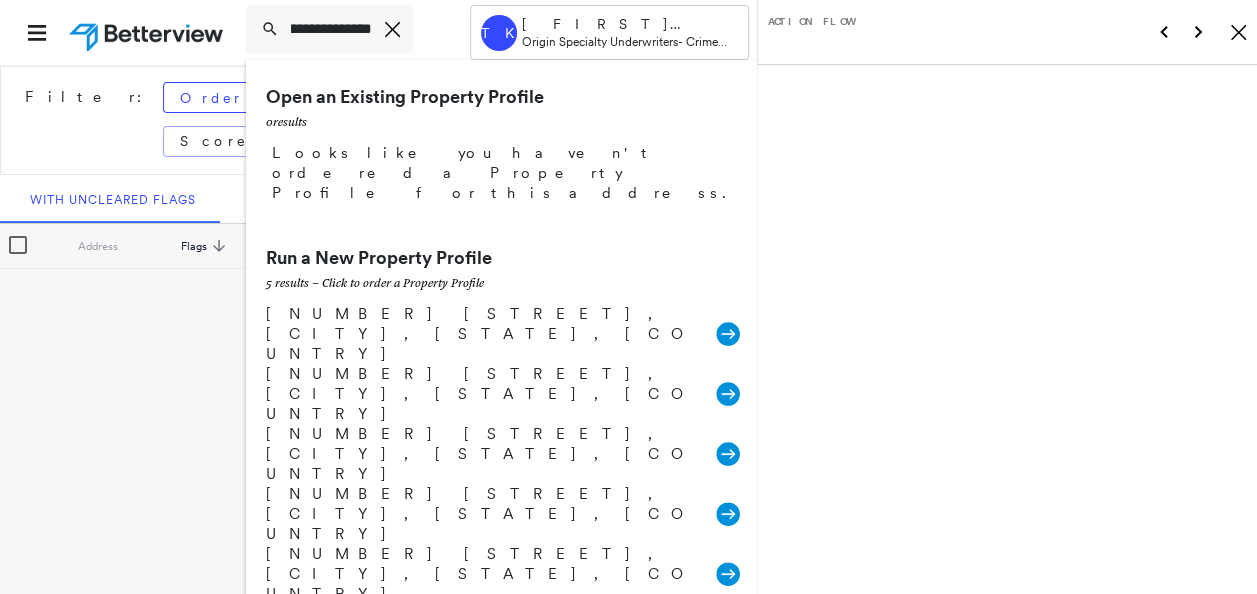 scroll, scrollTop: 0, scrollLeft: 24, axis: horizontal 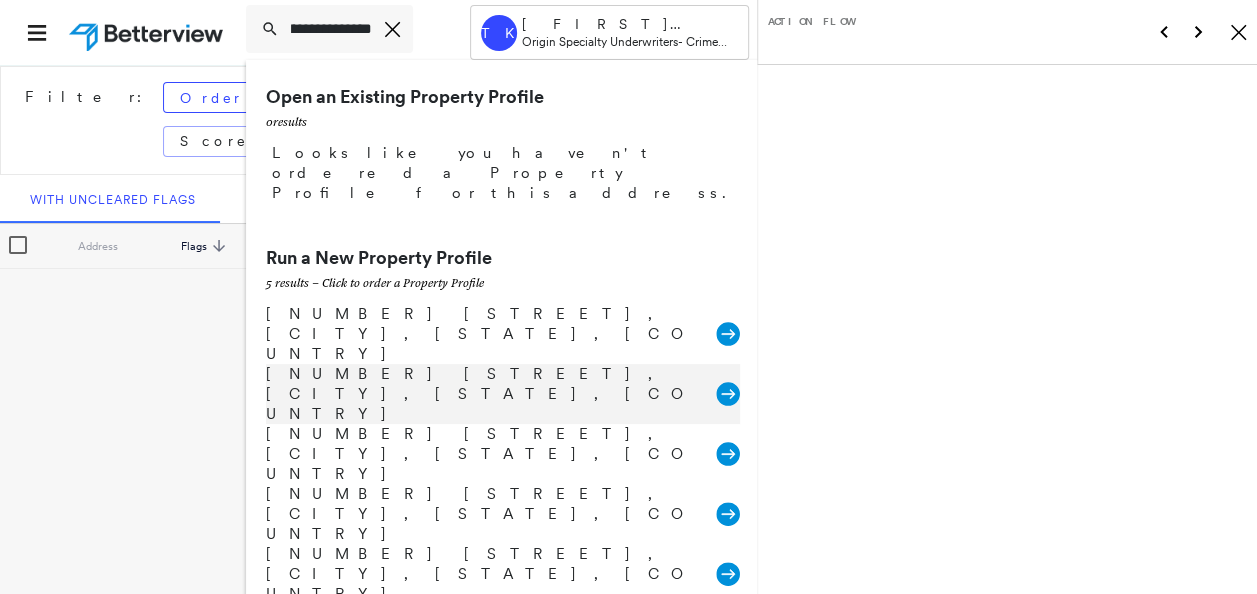 type on "**********" 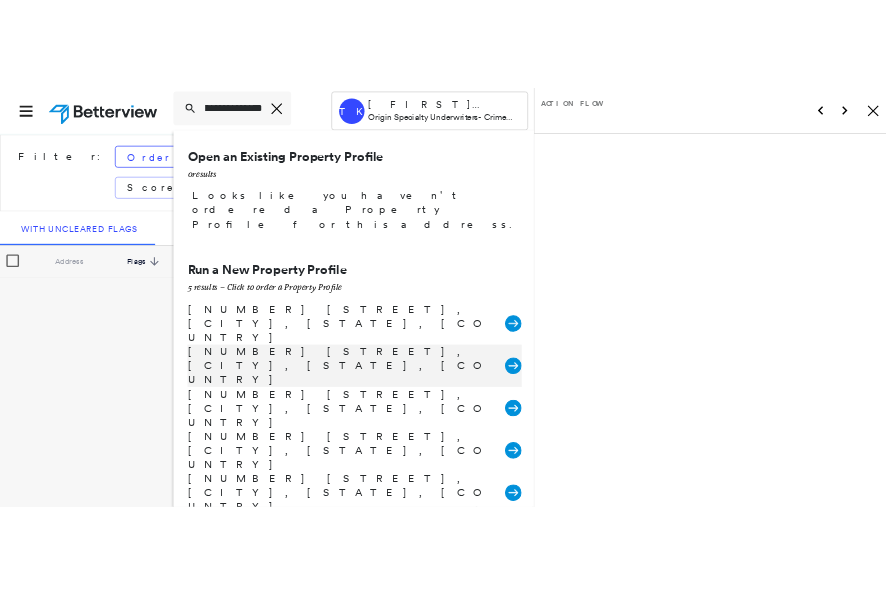 scroll, scrollTop: 0, scrollLeft: 0, axis: both 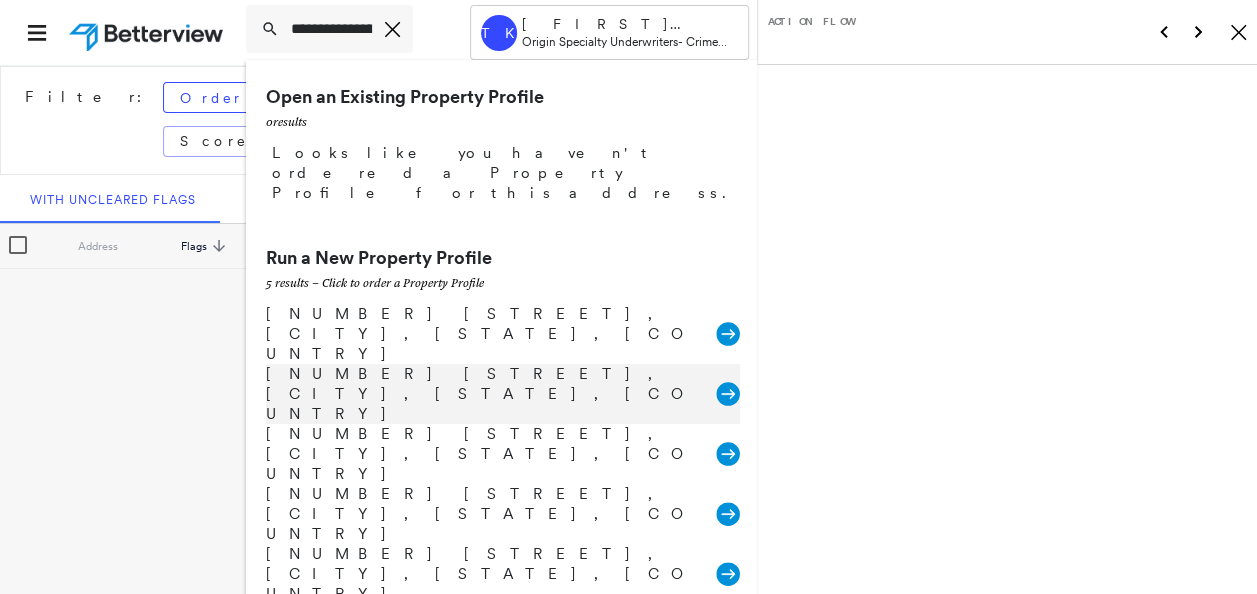 click 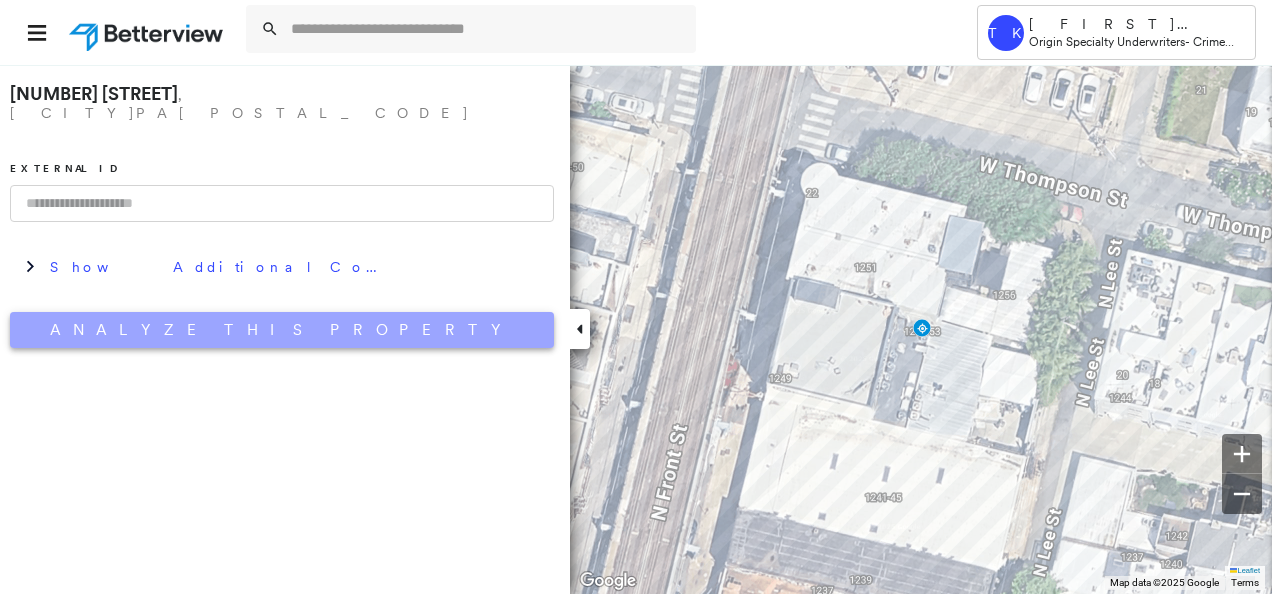 click on "Analyze This Property" at bounding box center [282, 330] 